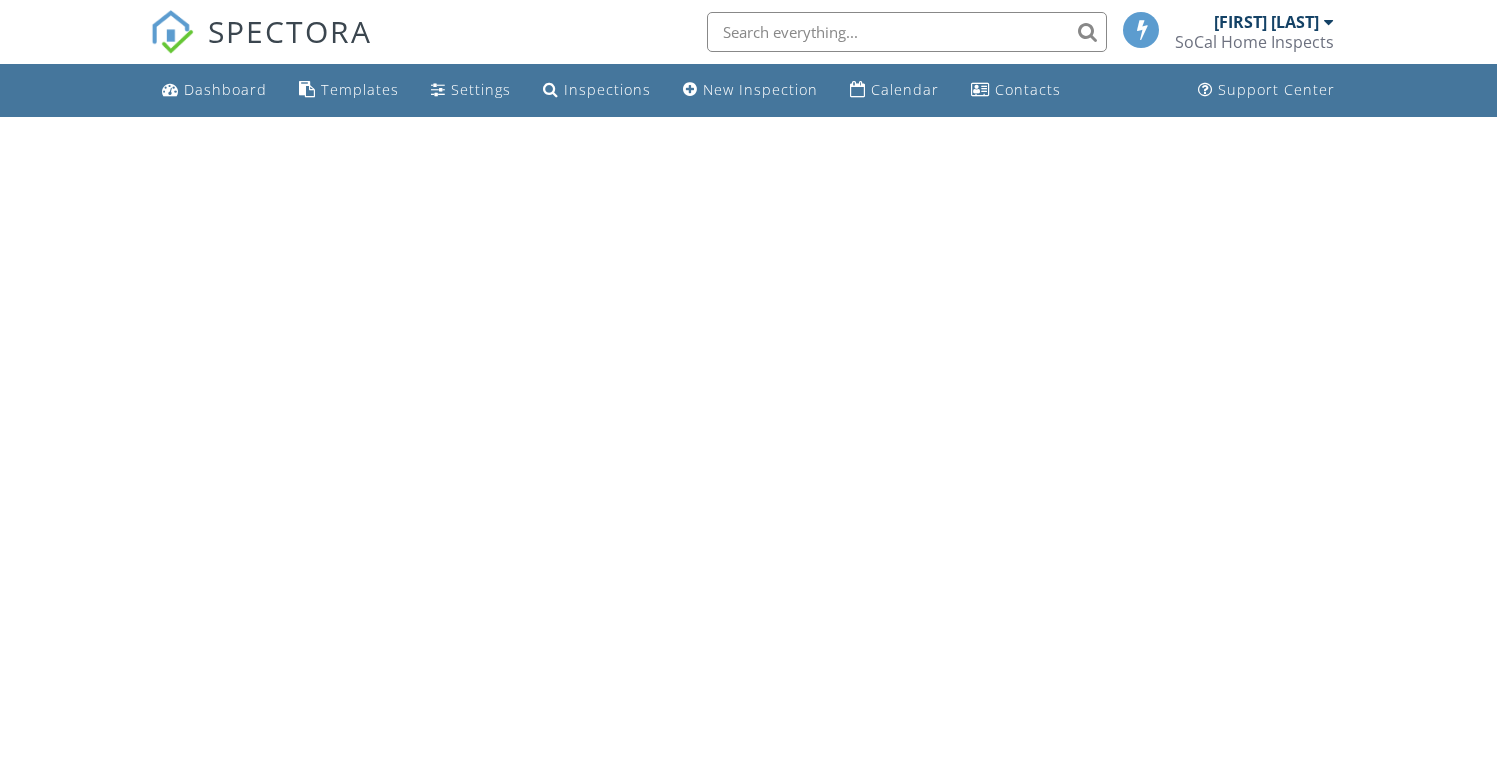 scroll, scrollTop: 0, scrollLeft: 0, axis: both 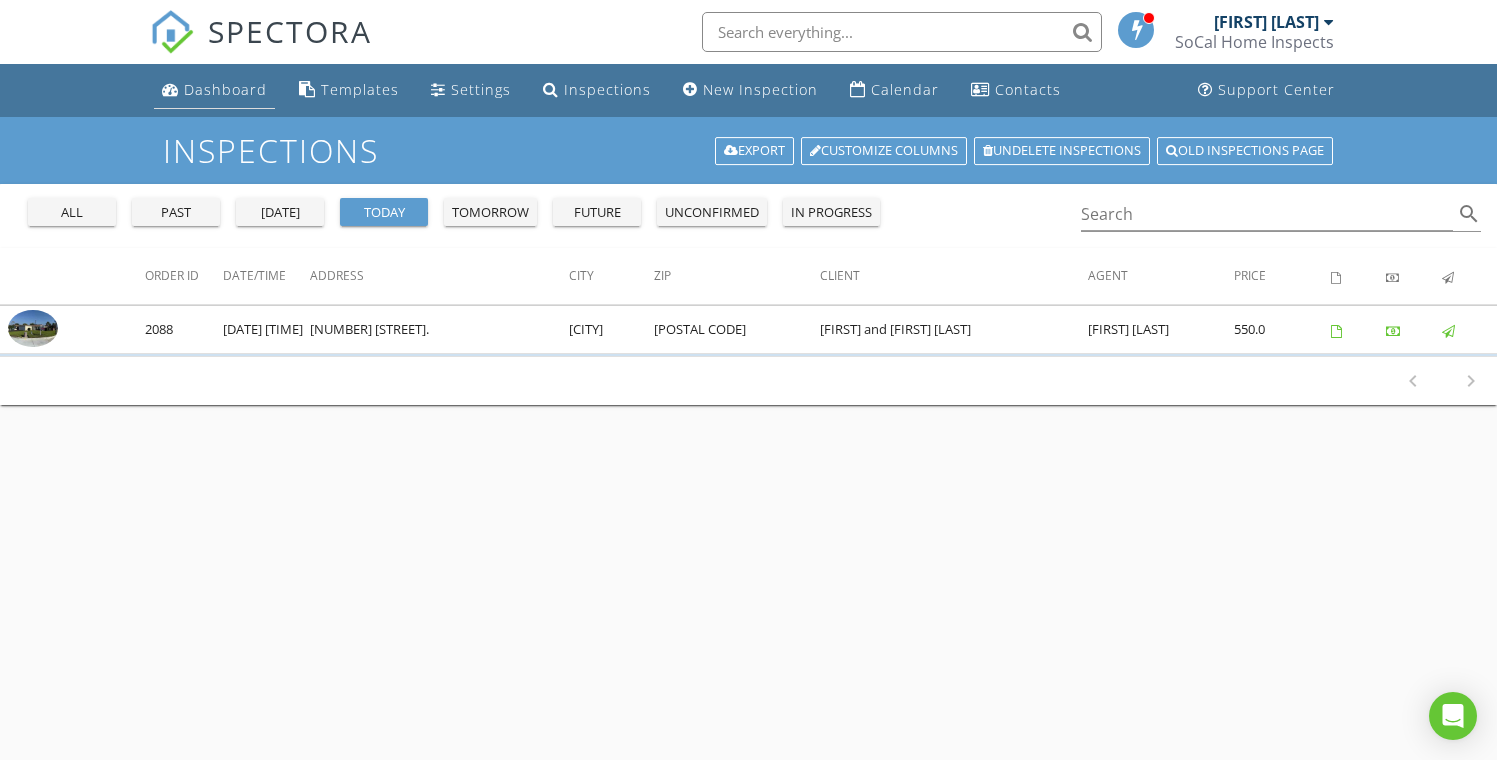 click on "Dashboard" at bounding box center (225, 89) 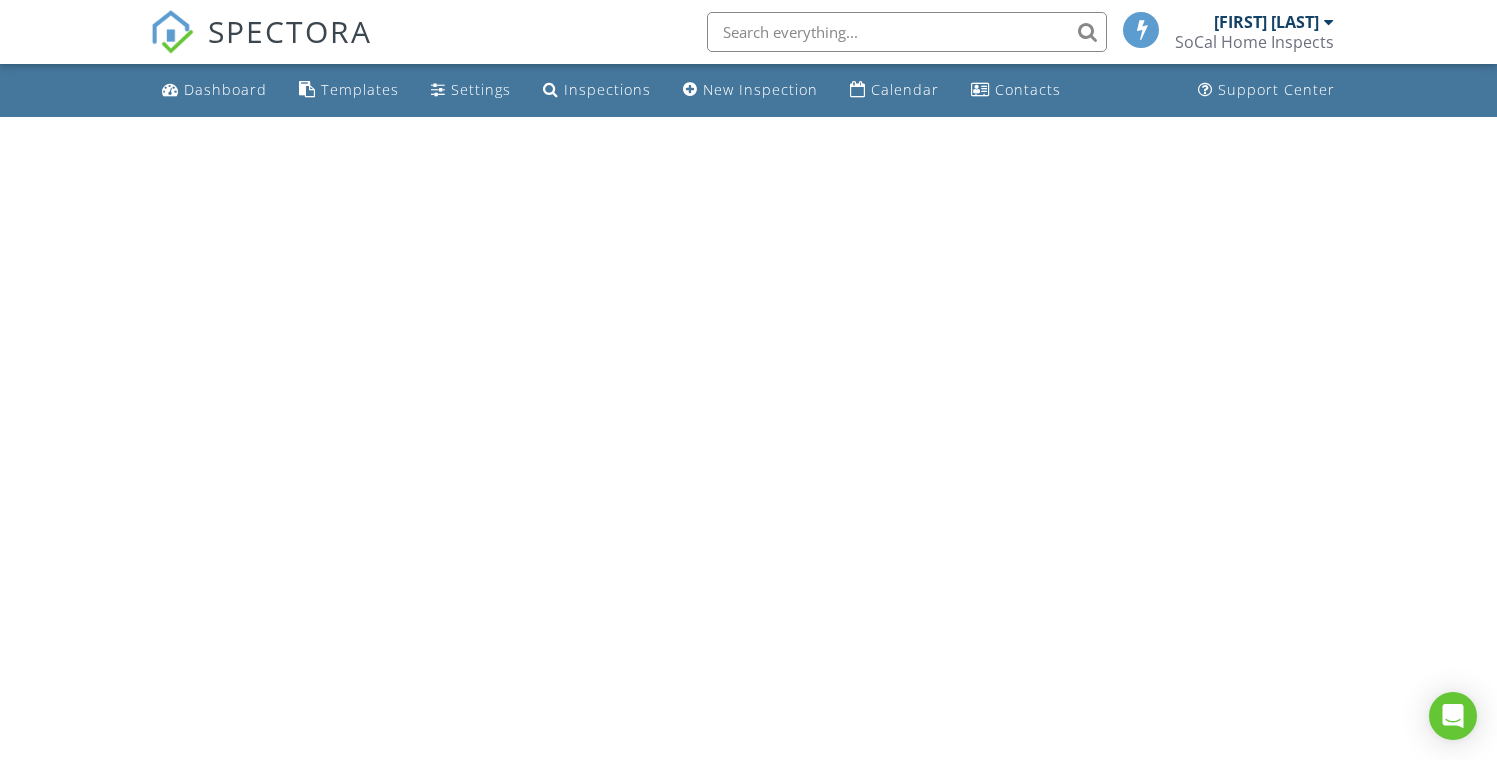 scroll, scrollTop: 0, scrollLeft: 0, axis: both 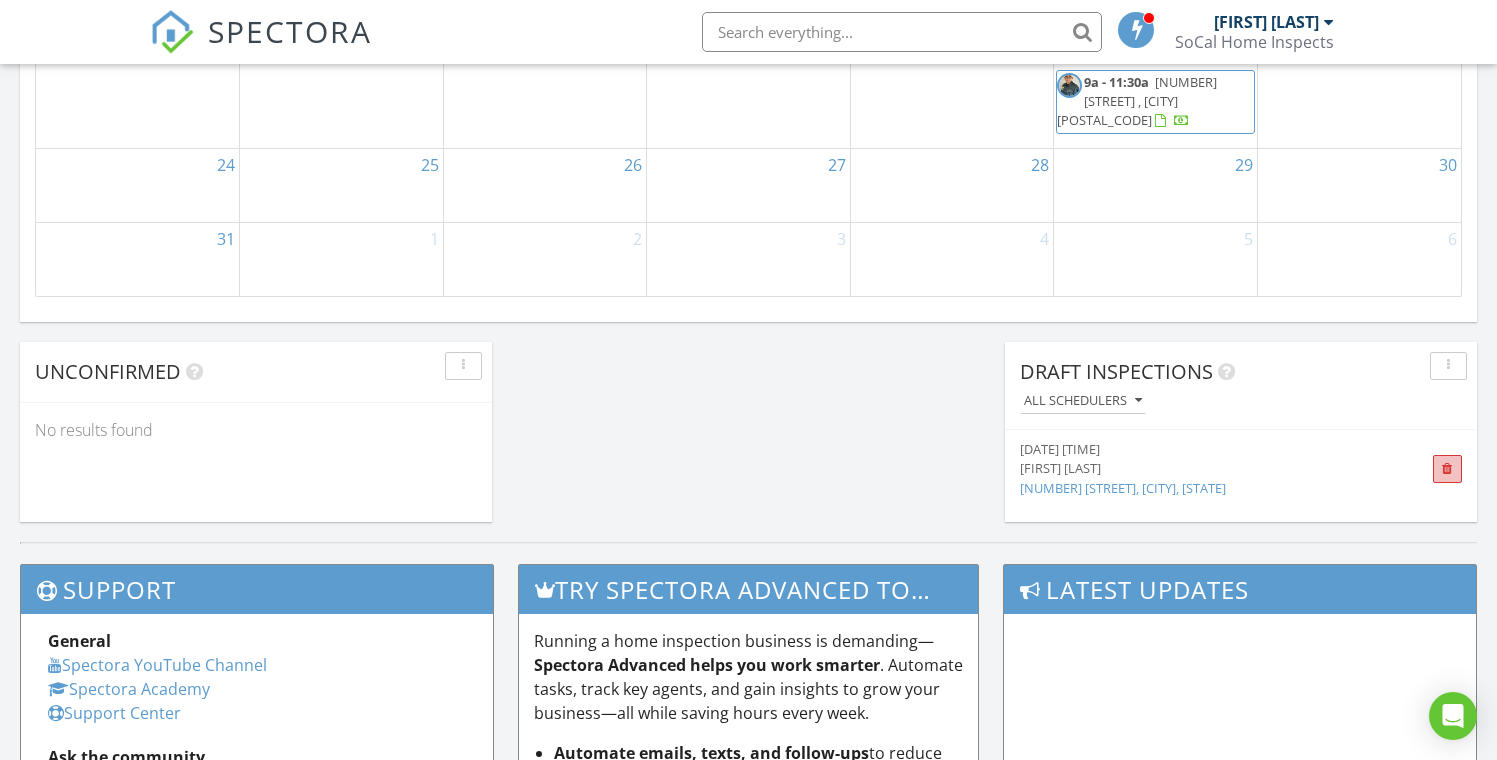 click at bounding box center [1447, 469] 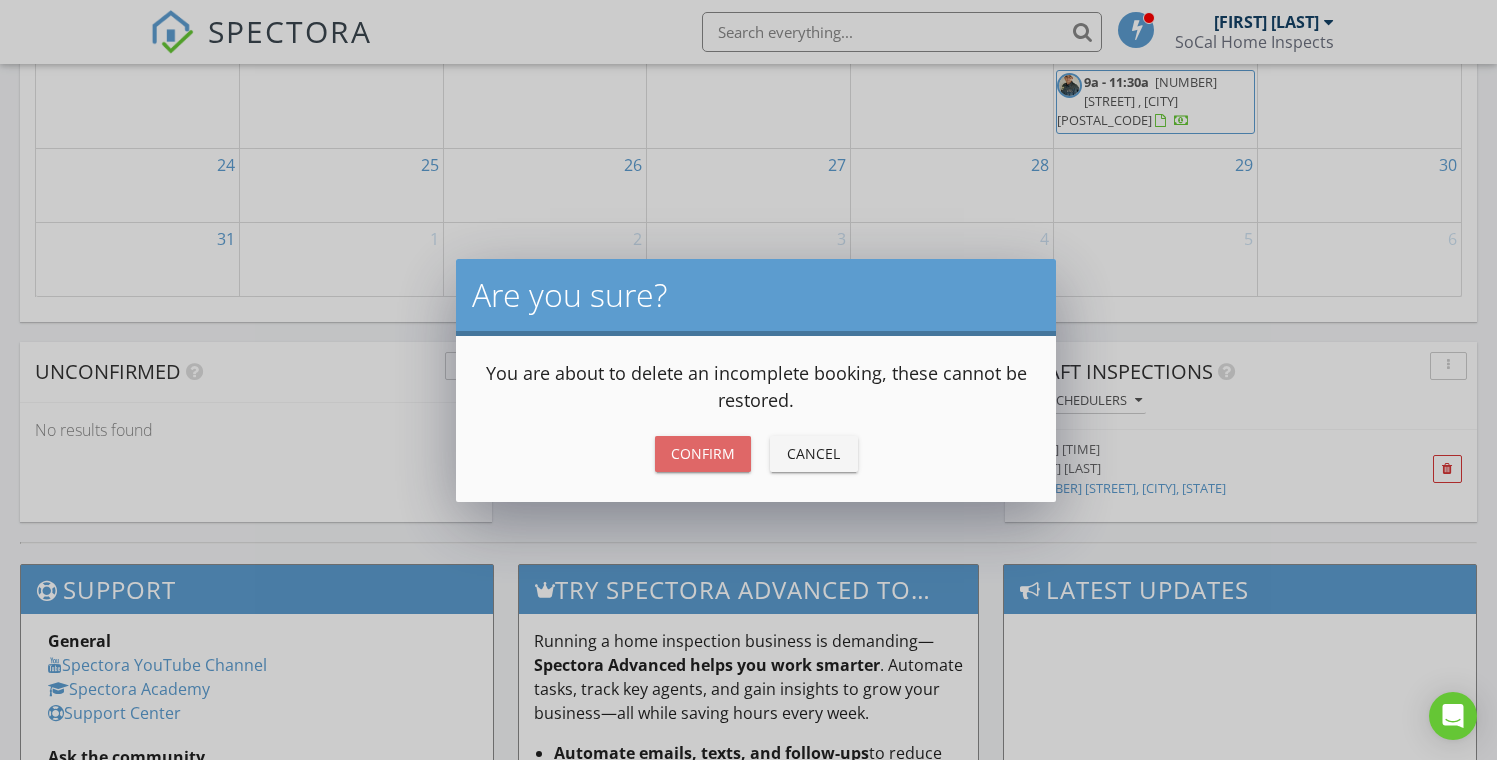 click on "Confirm" at bounding box center (703, 453) 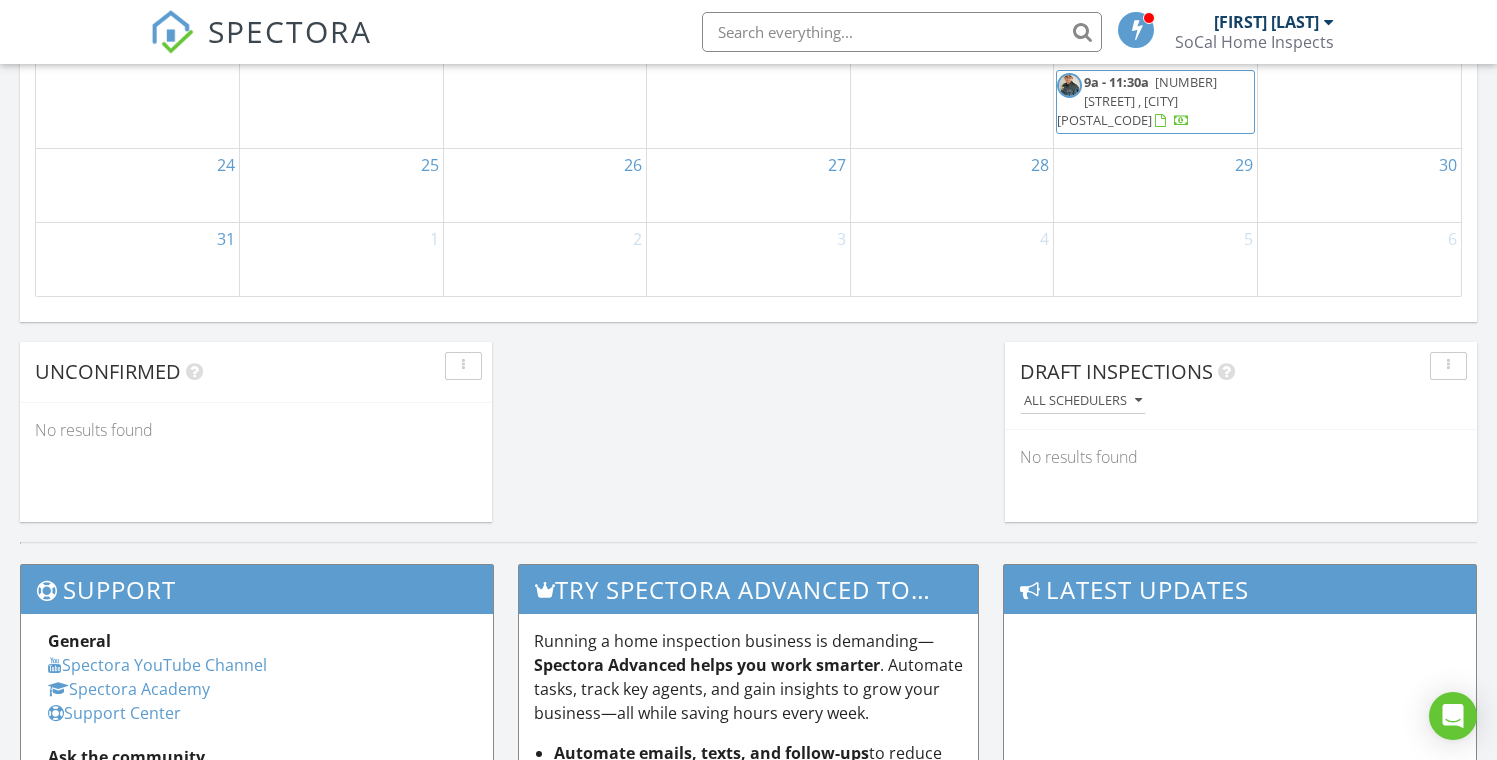 scroll, scrollTop: 0, scrollLeft: 0, axis: both 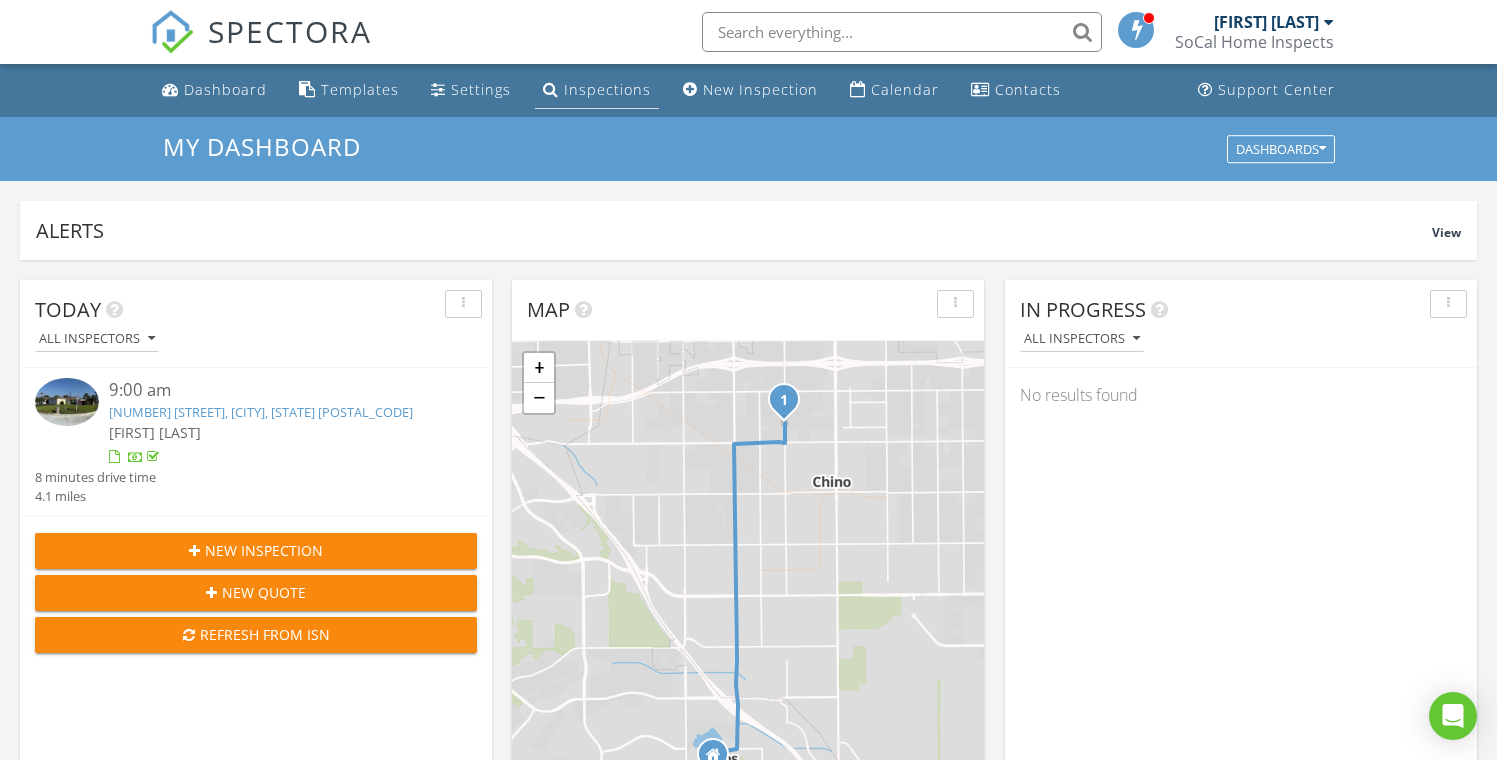 click on "Inspections" at bounding box center (597, 90) 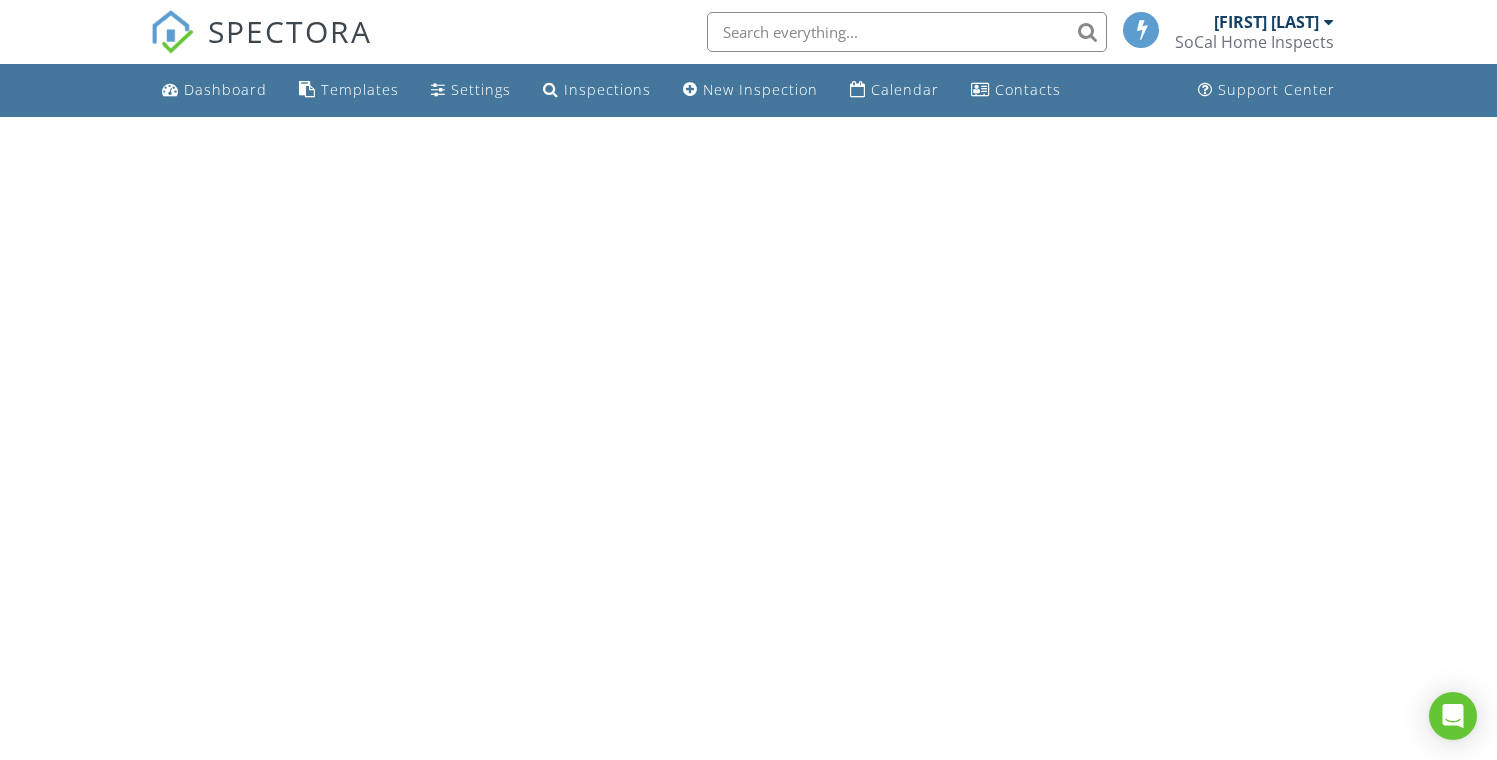 scroll, scrollTop: 0, scrollLeft: 0, axis: both 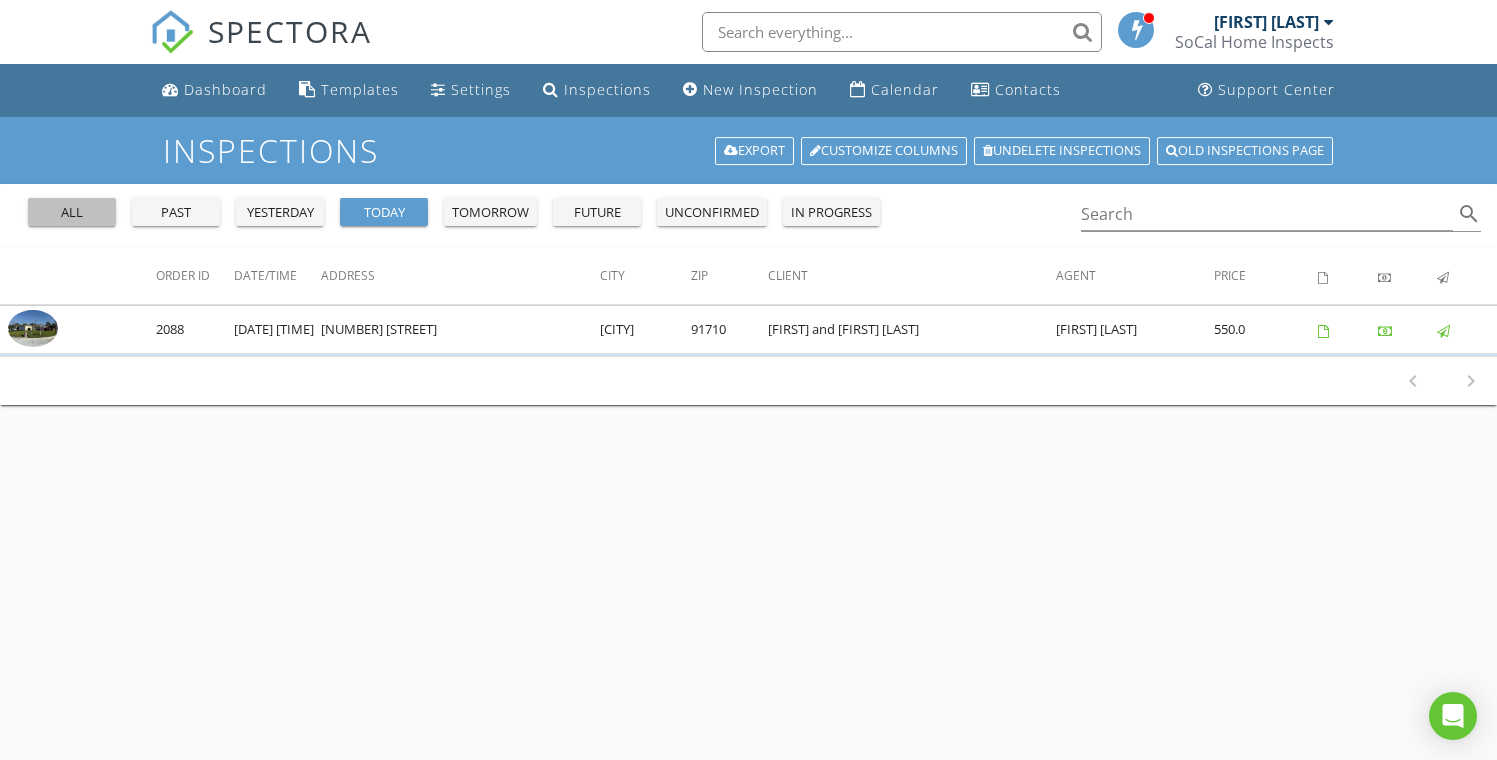 click on "all" at bounding box center (72, 213) 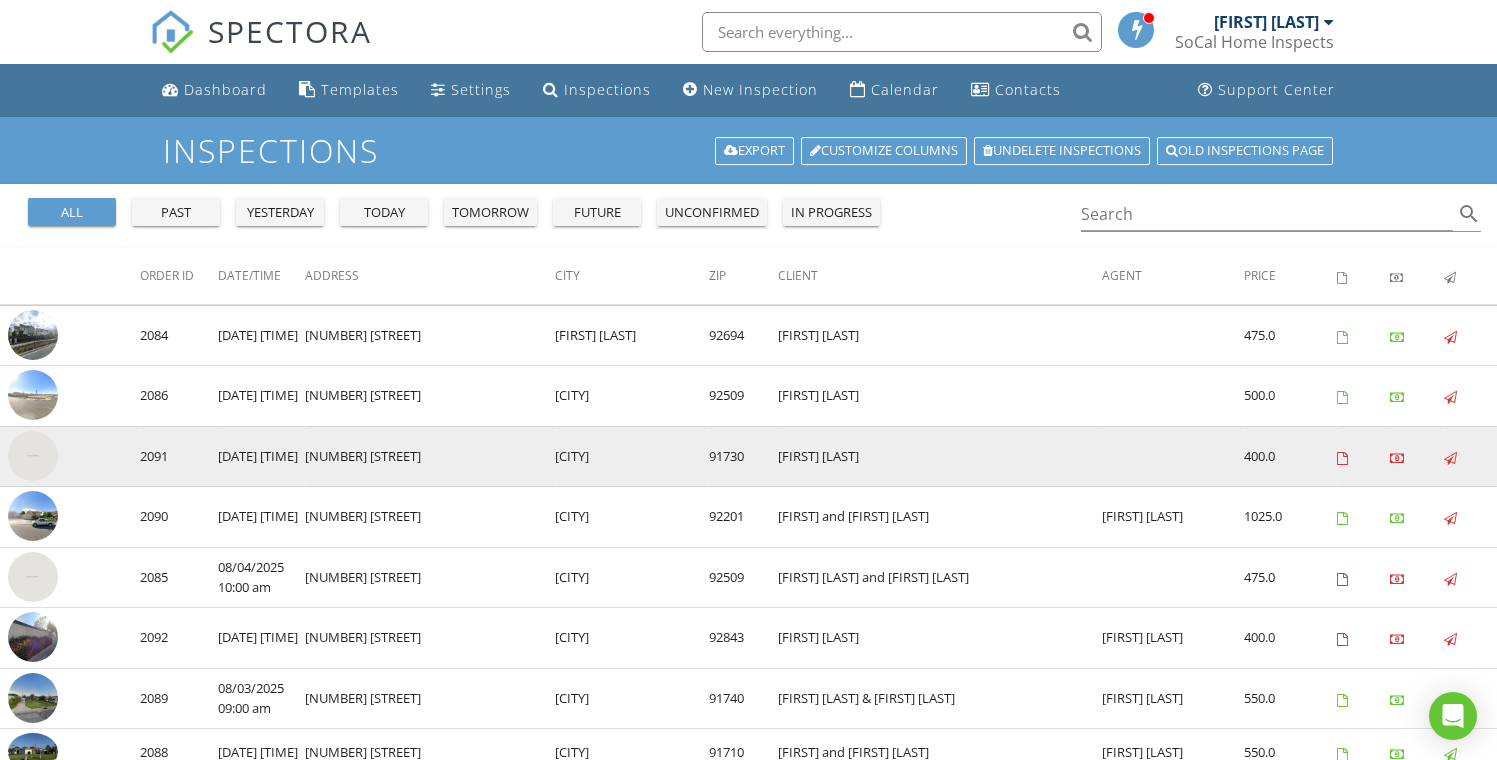 click at bounding box center [33, 456] 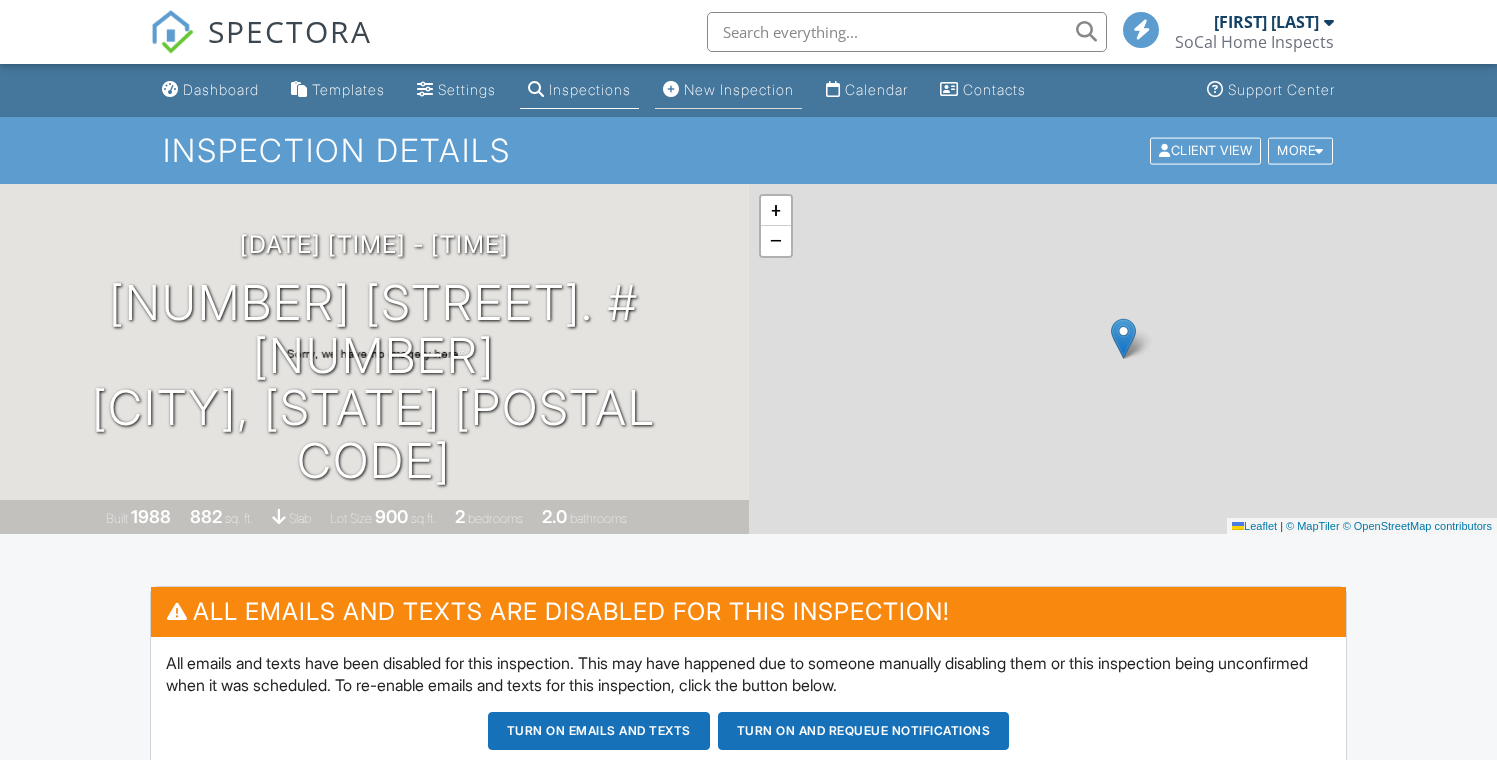 scroll, scrollTop: 0, scrollLeft: 0, axis: both 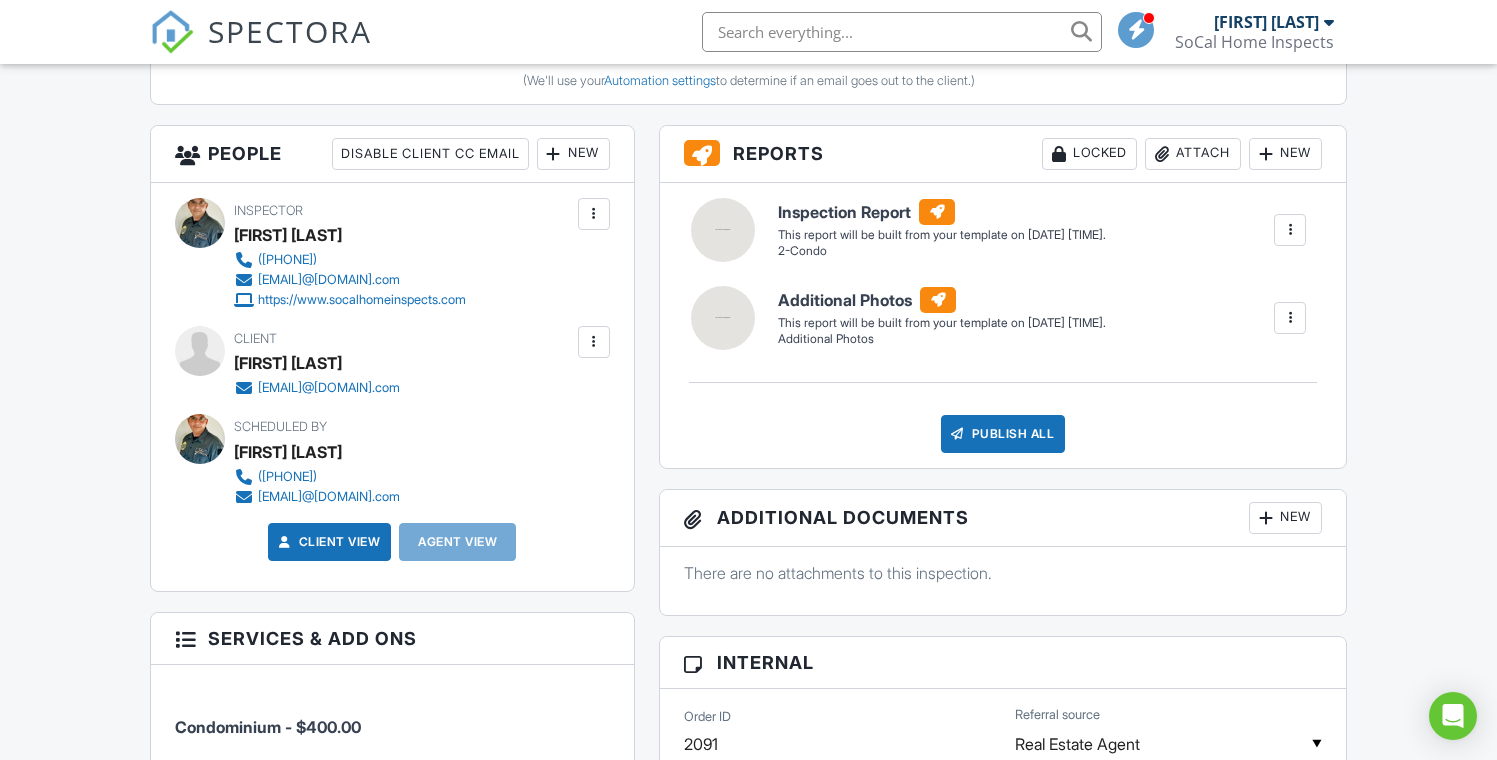 click on "New" at bounding box center (573, 154) 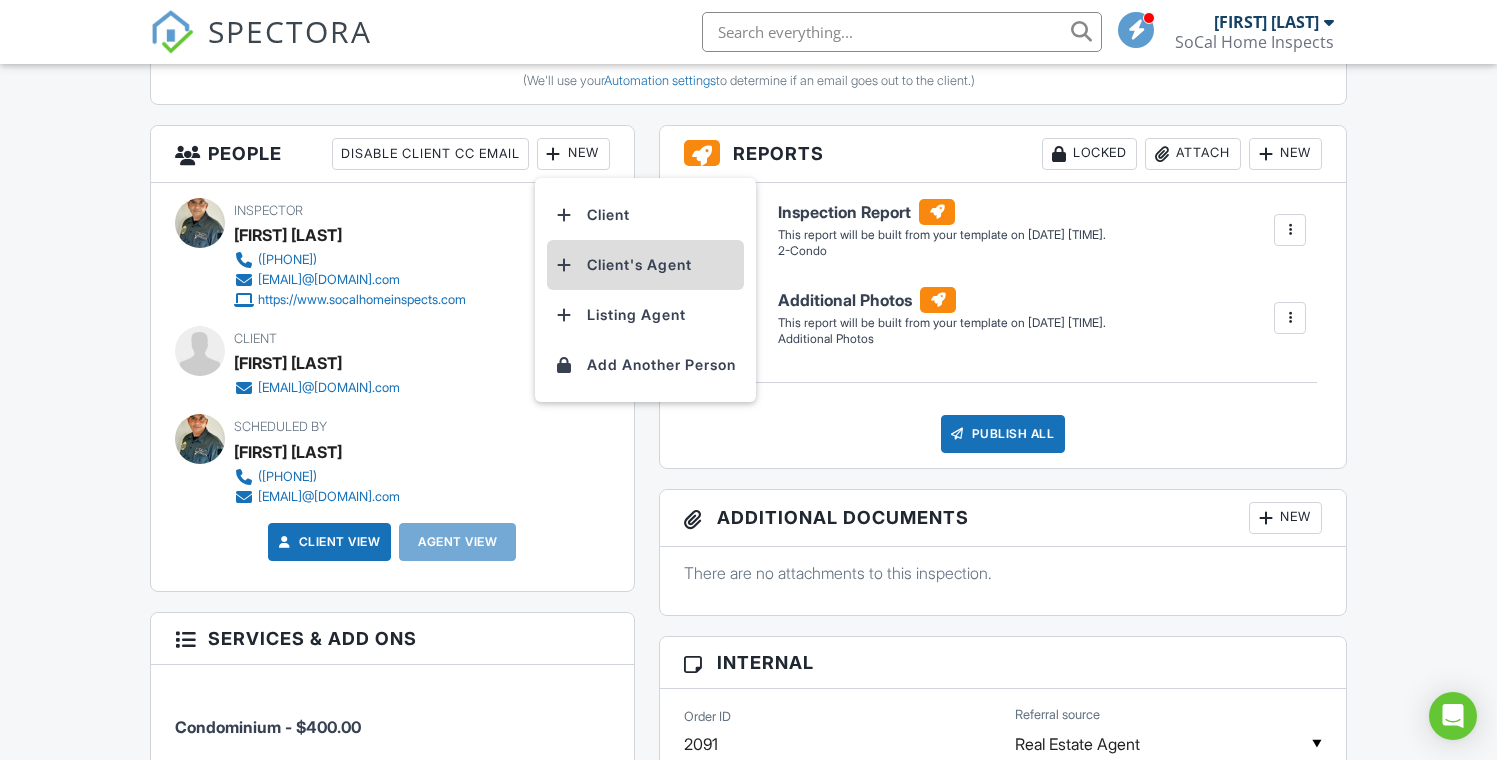 click on "Client's Agent" at bounding box center (645, 265) 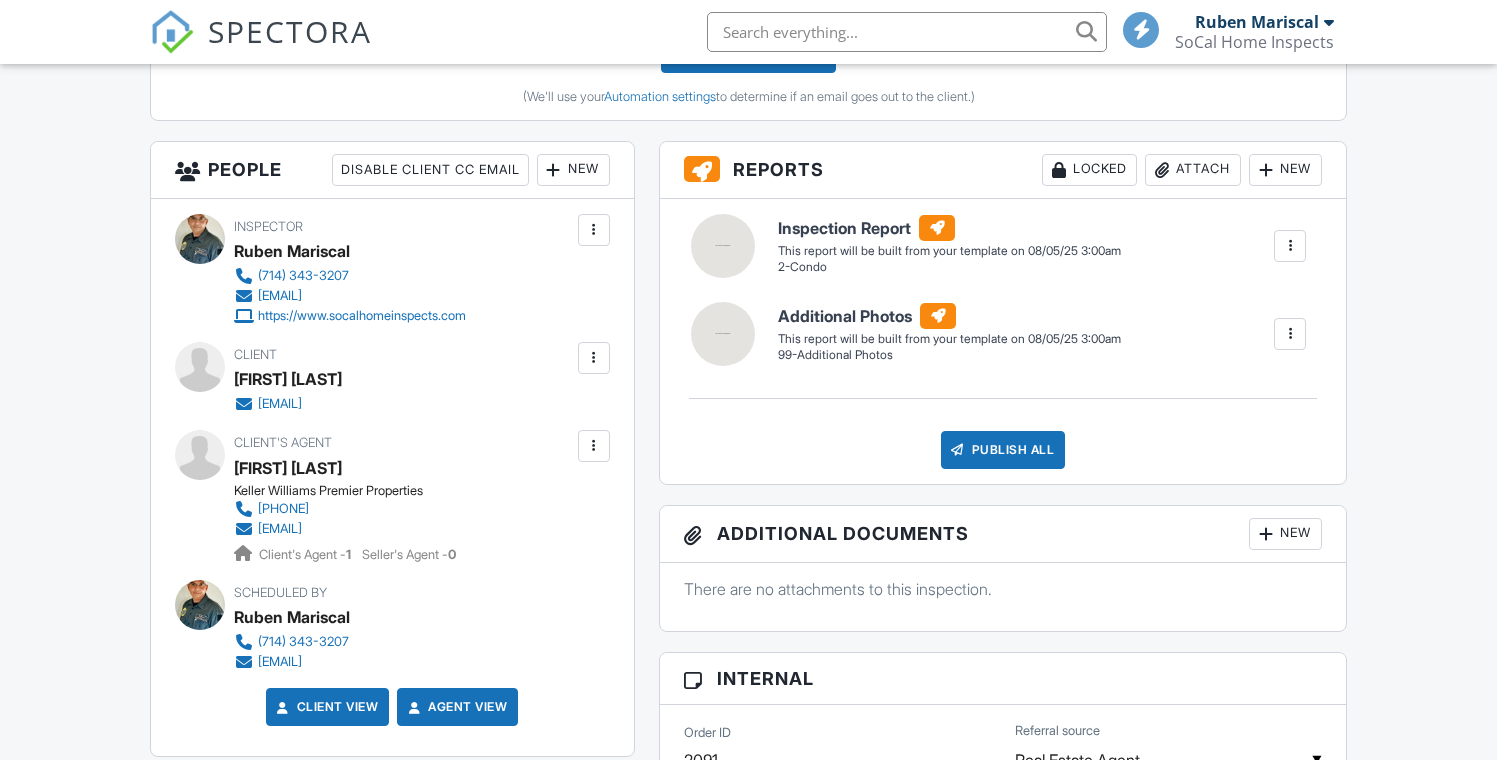 scroll, scrollTop: 1081, scrollLeft: 0, axis: vertical 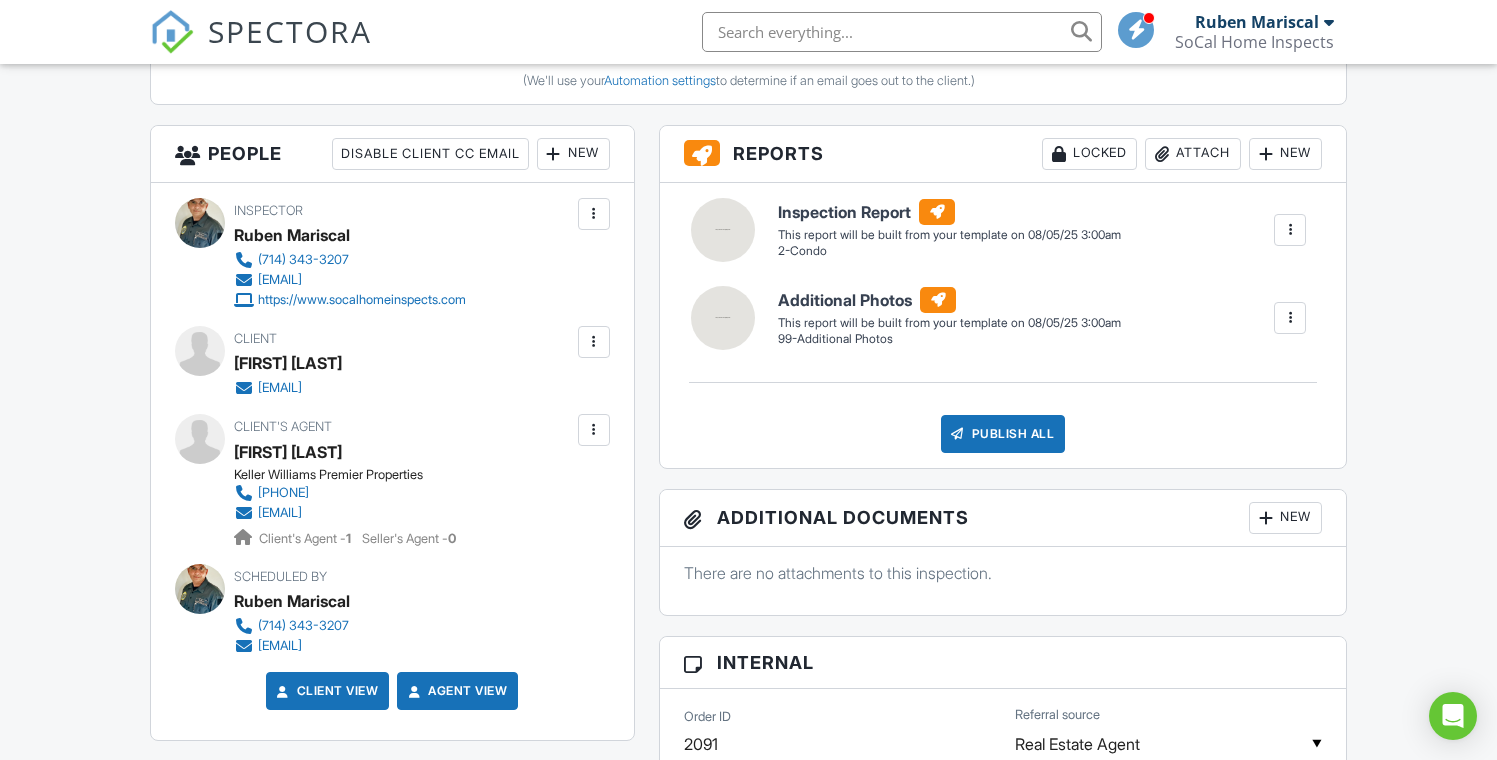 click at bounding box center [594, 430] 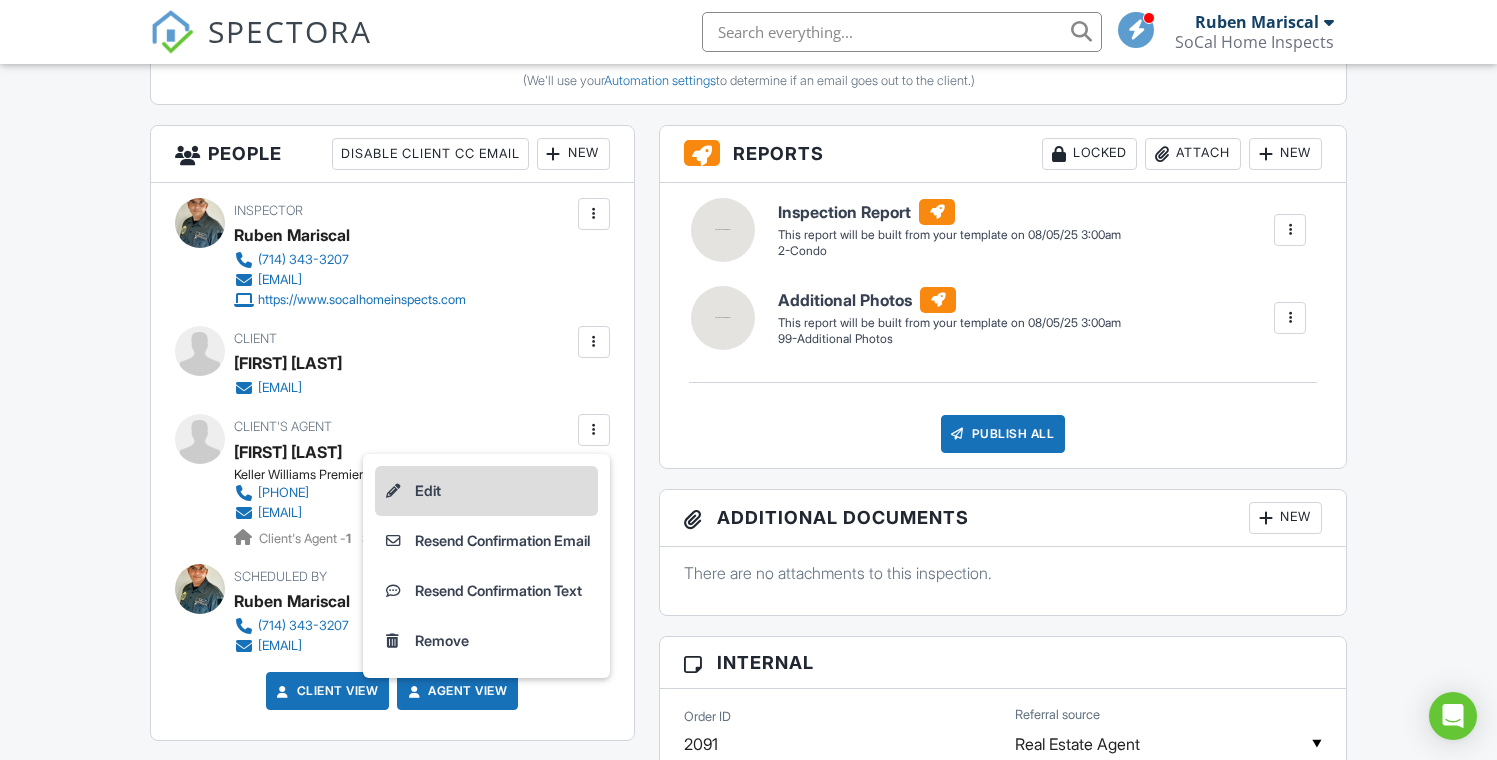 click on "Edit" at bounding box center [486, 491] 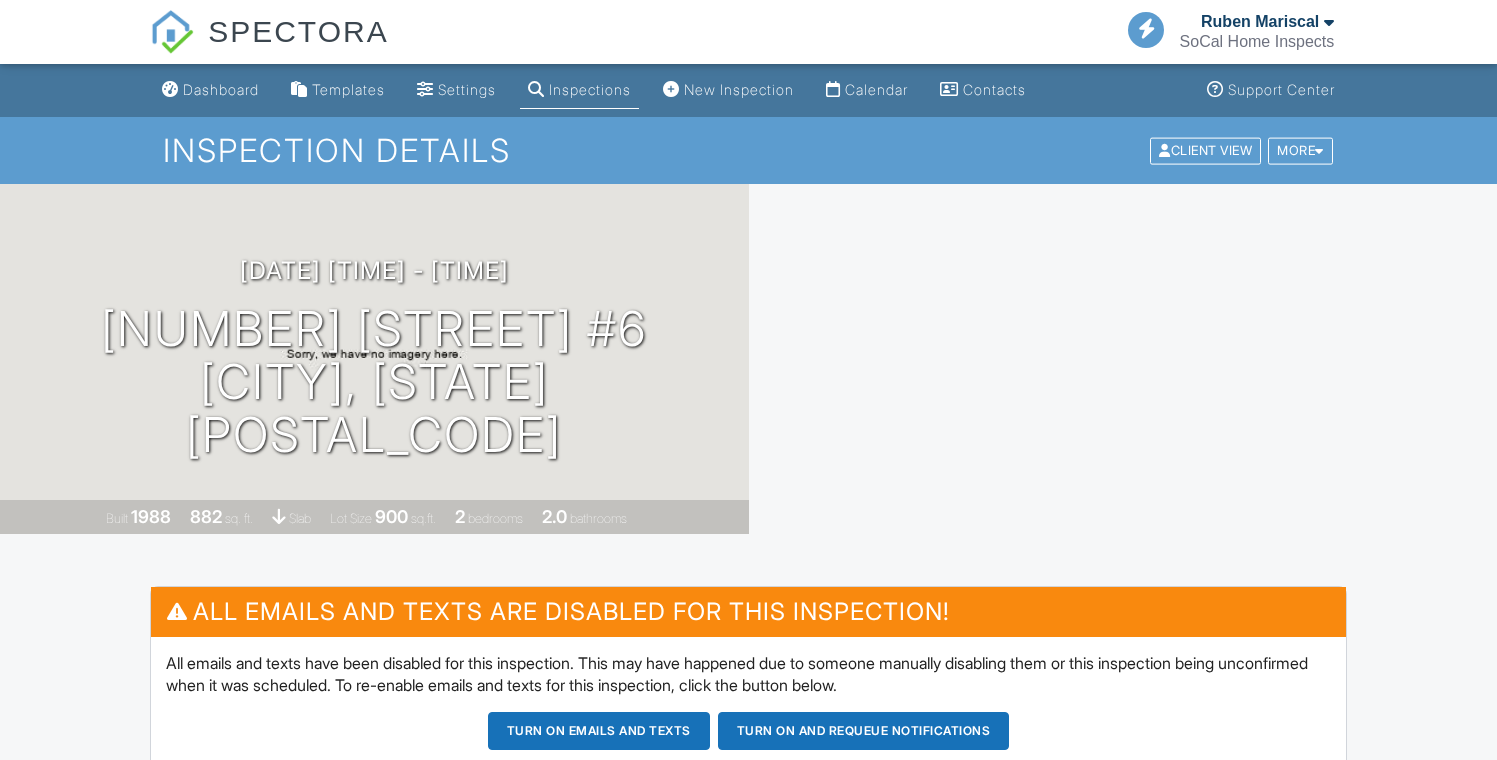 scroll, scrollTop: 1081, scrollLeft: 0, axis: vertical 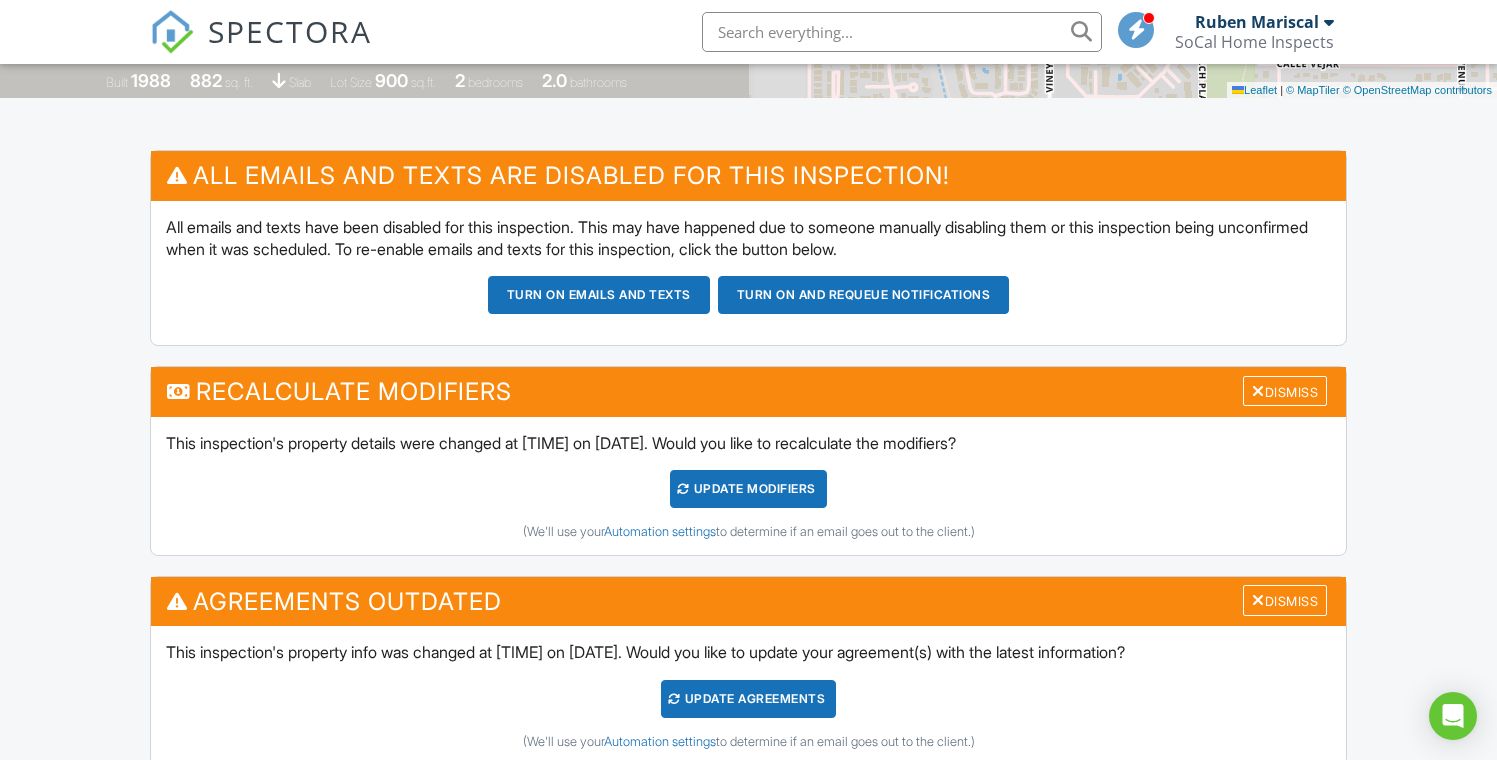 click on "Update Agreements" at bounding box center [748, 699] 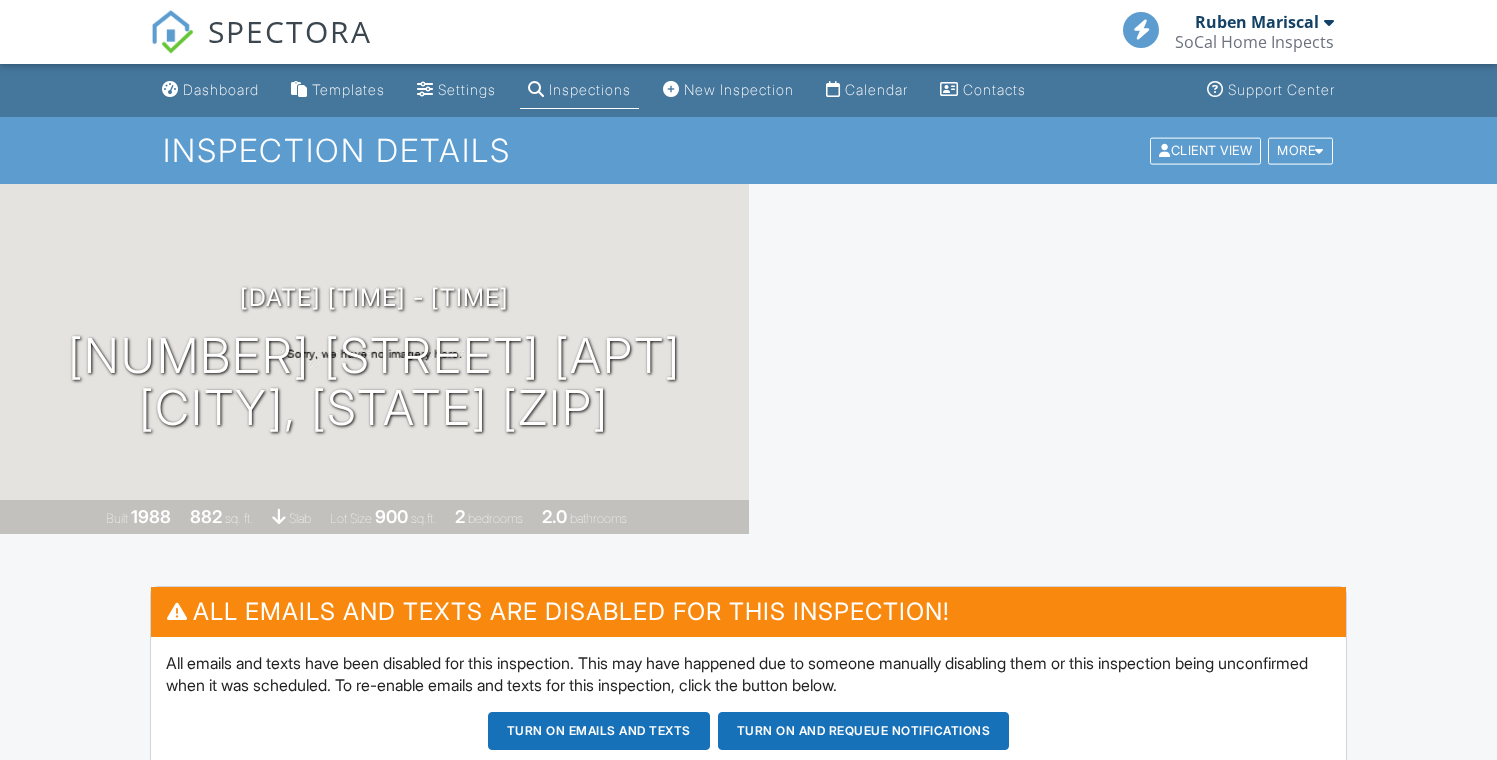 scroll, scrollTop: 0, scrollLeft: 0, axis: both 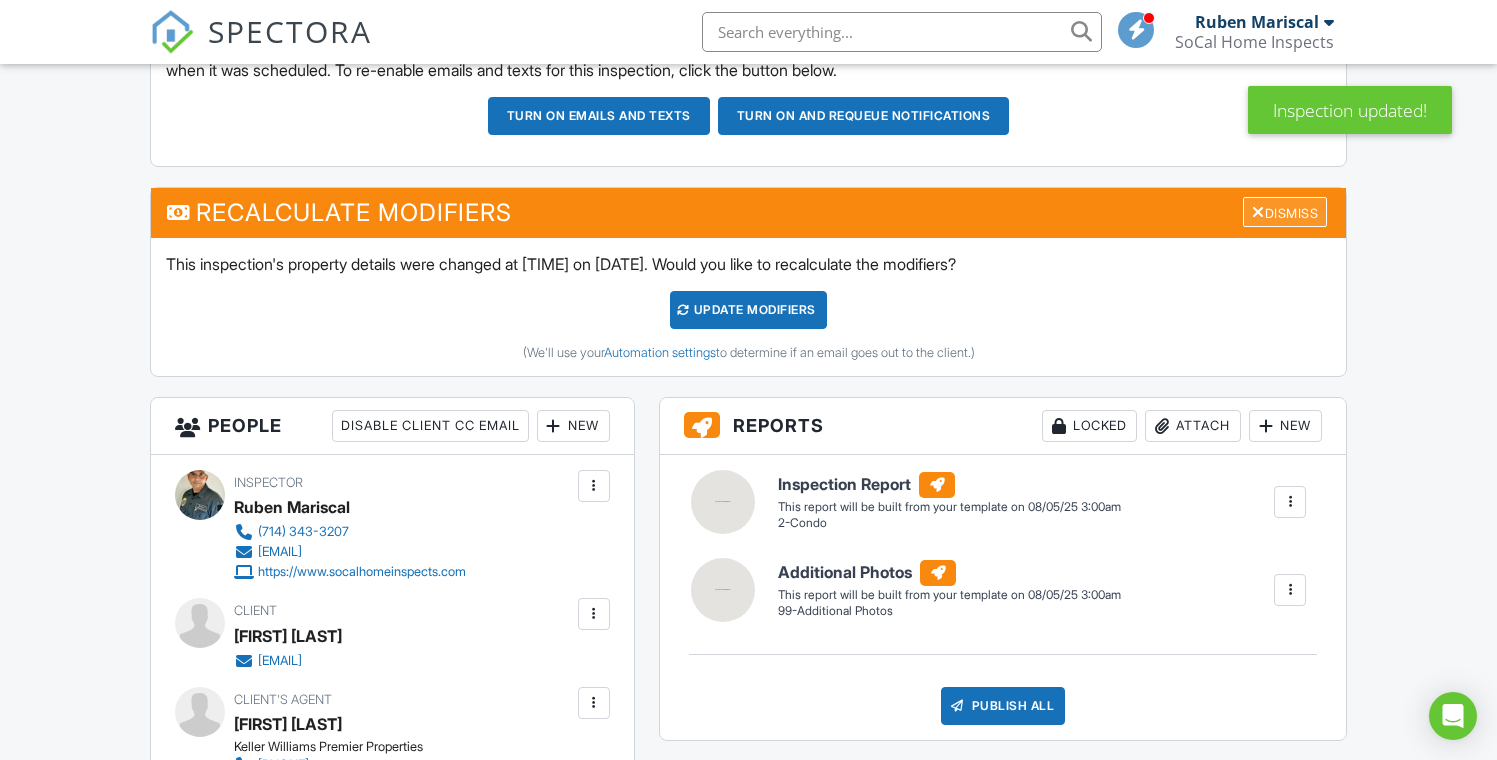 click on "Dismiss" at bounding box center [1285, 212] 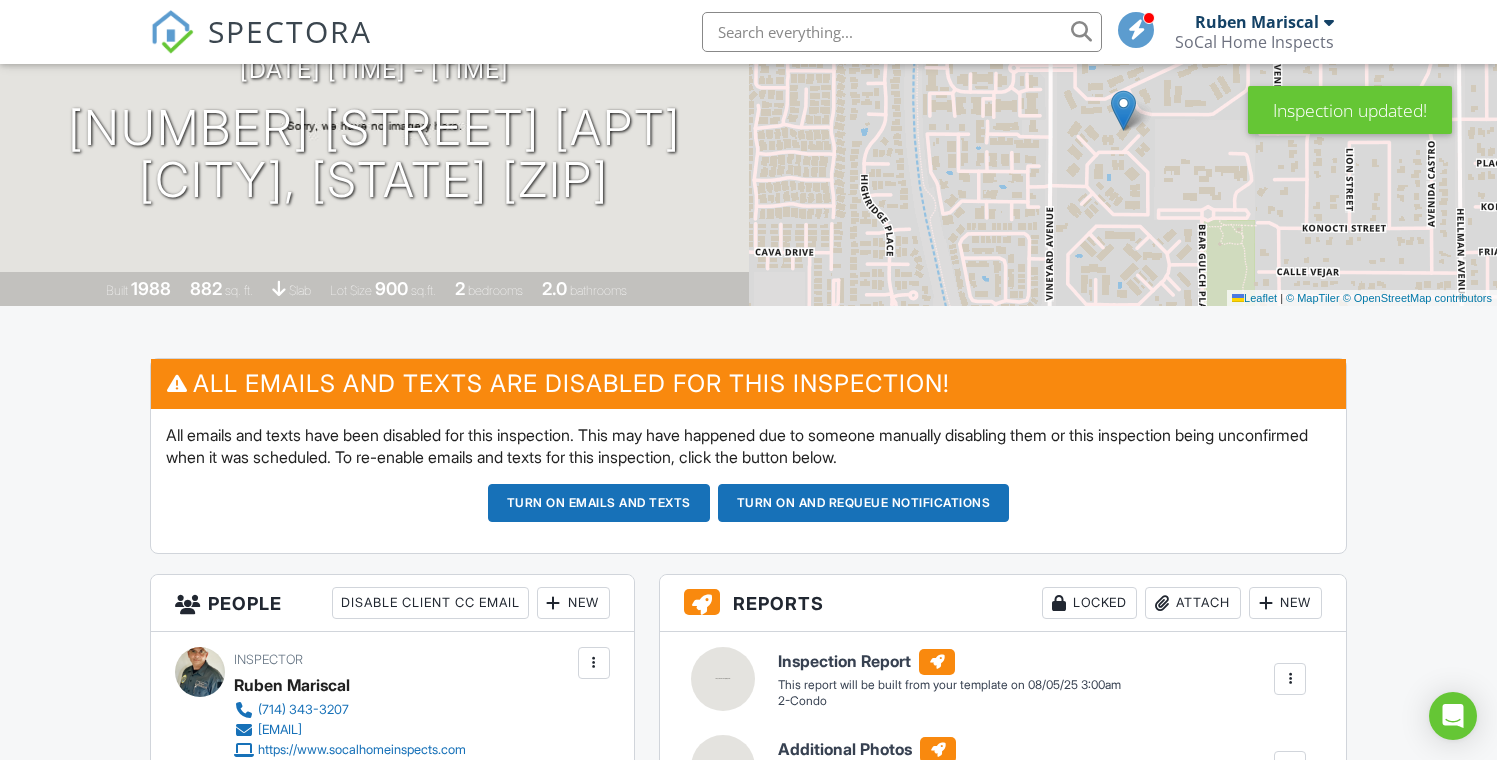 scroll, scrollTop: 259, scrollLeft: 0, axis: vertical 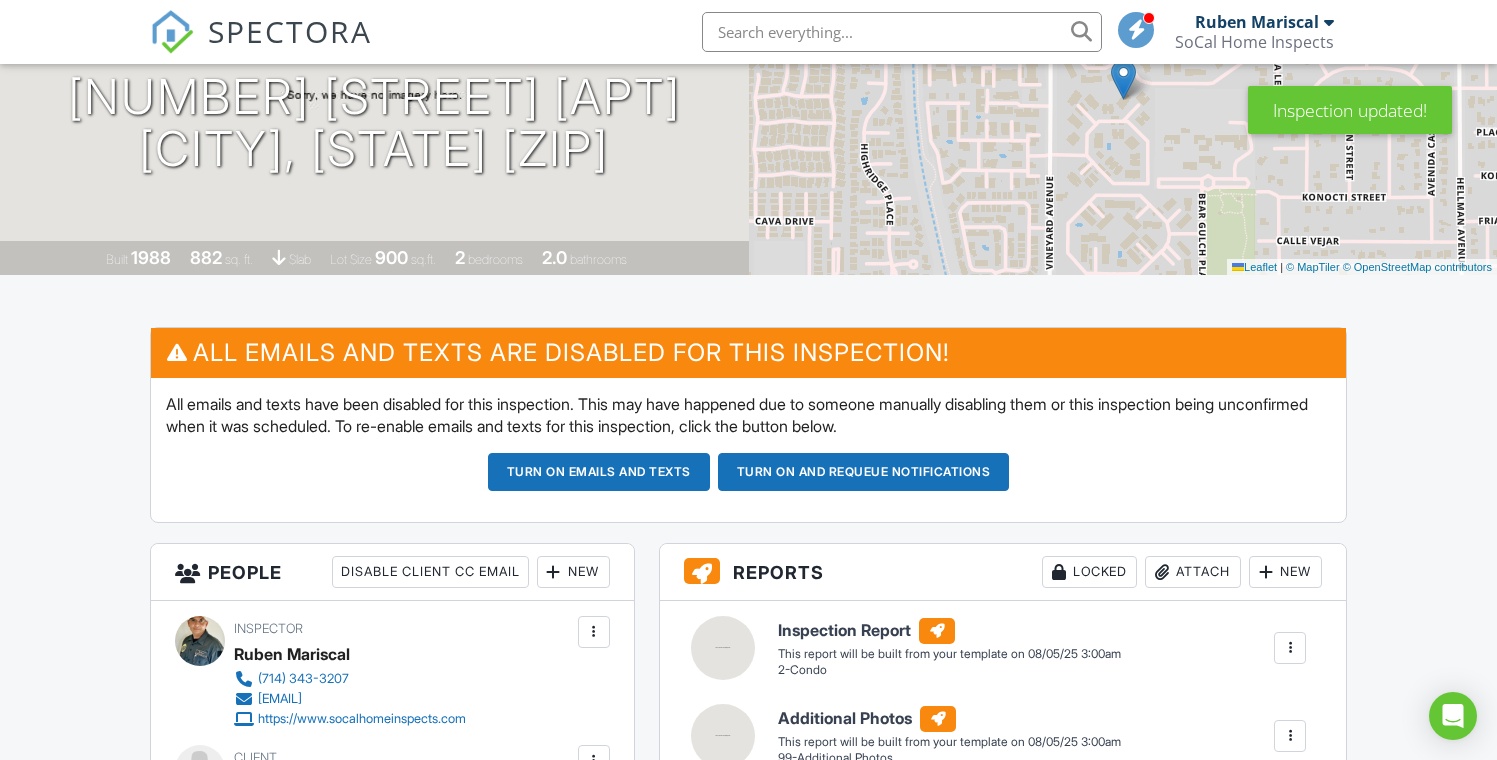 click on "Turn on and Requeue Notifications" at bounding box center [864, 472] 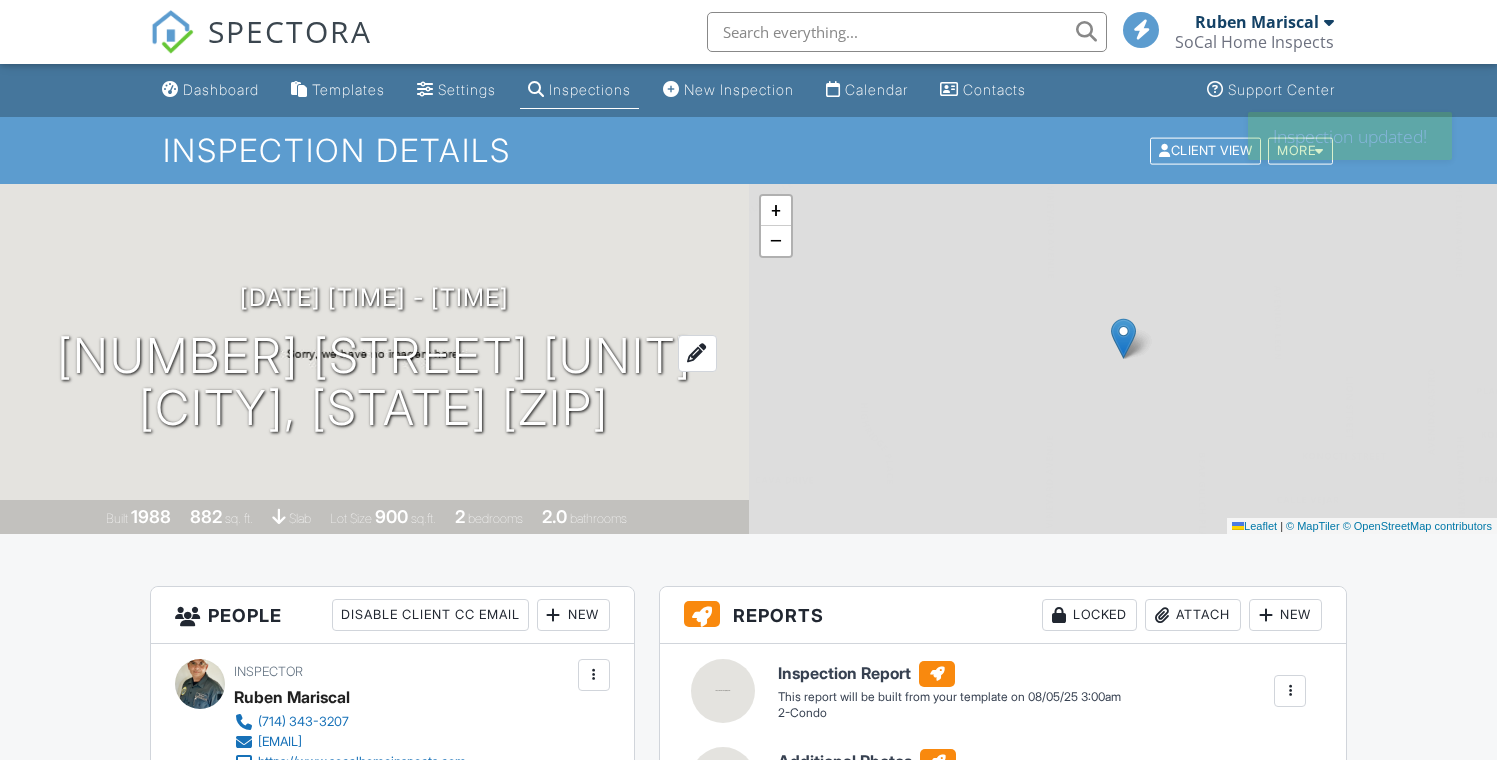 scroll, scrollTop: 0, scrollLeft: 0, axis: both 